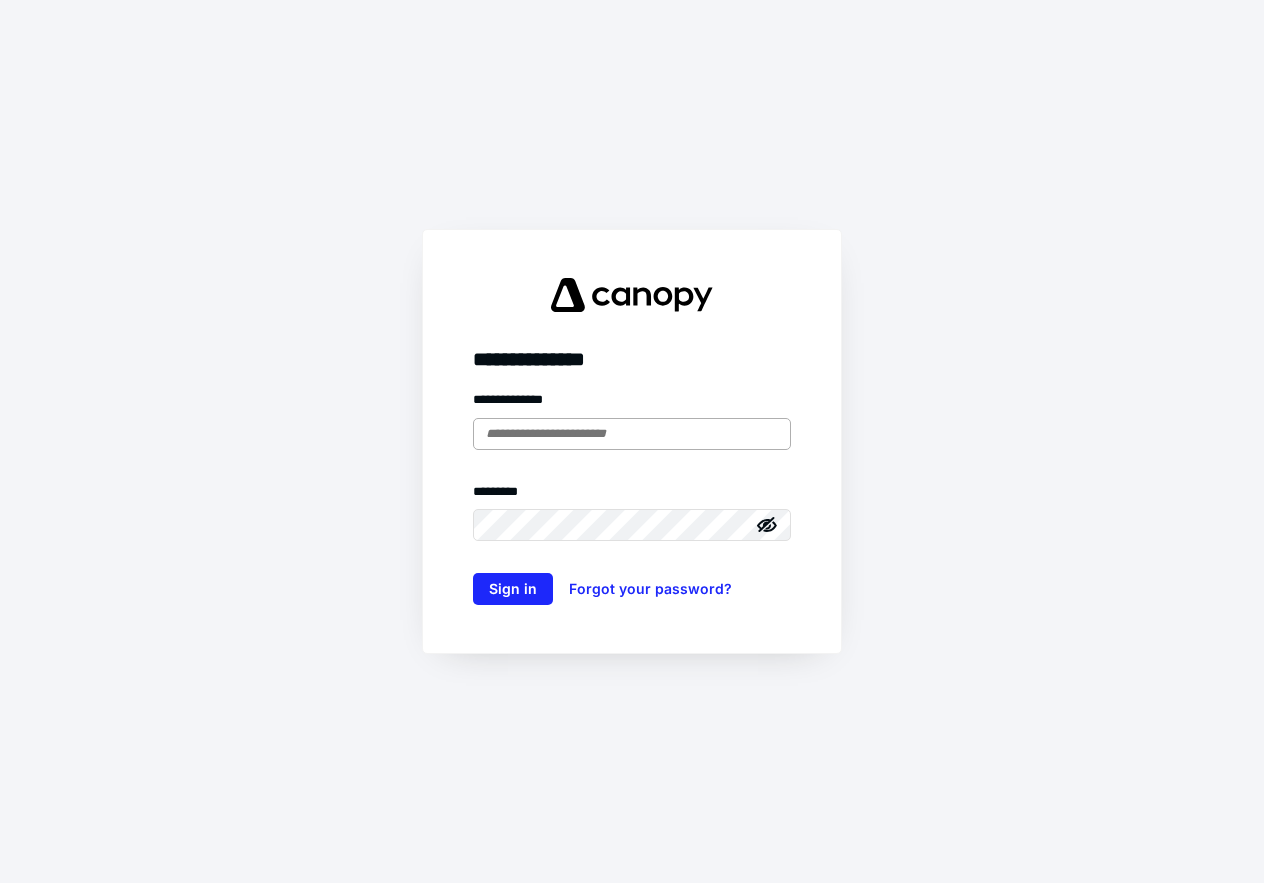 scroll, scrollTop: 0, scrollLeft: 0, axis: both 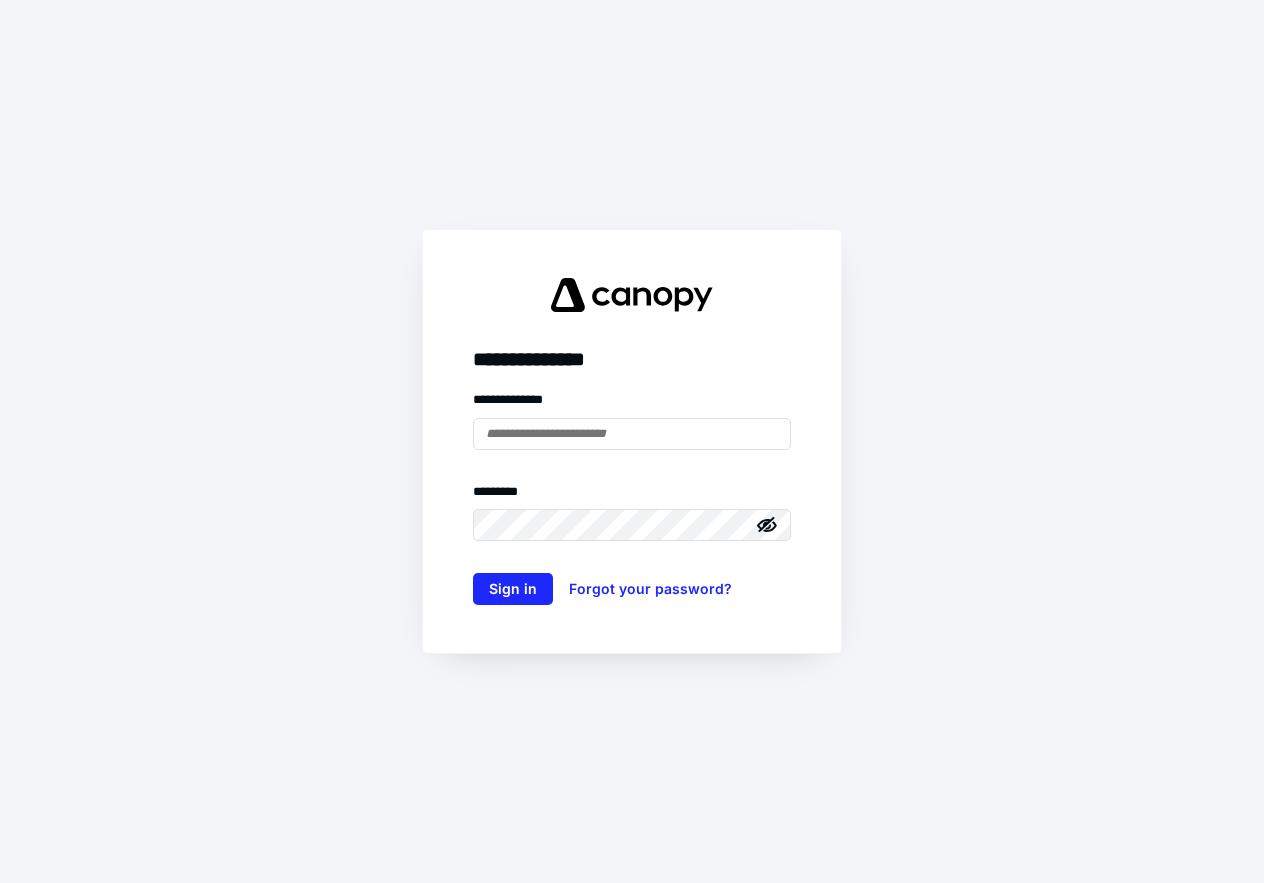 type on "**********" 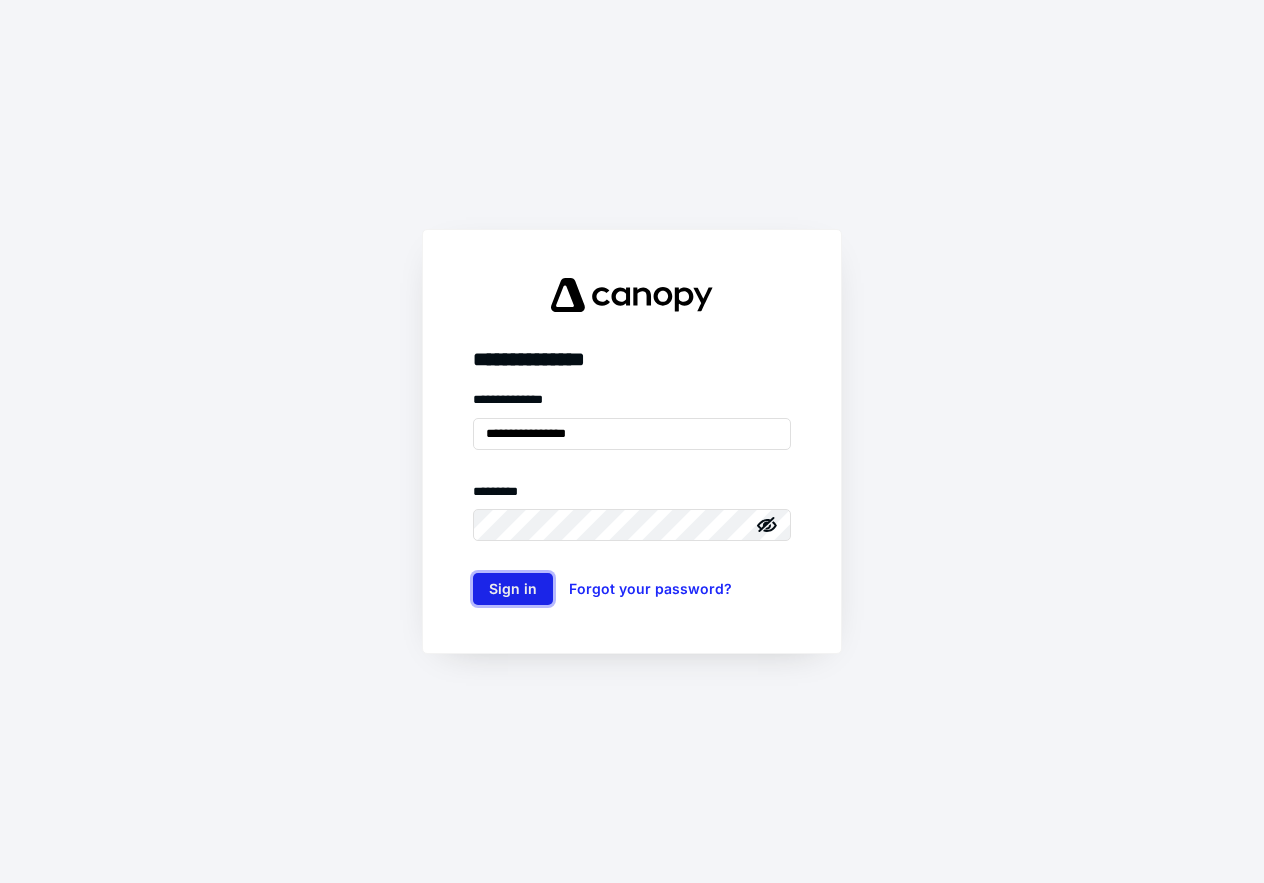 click on "Sign in" at bounding box center [513, 589] 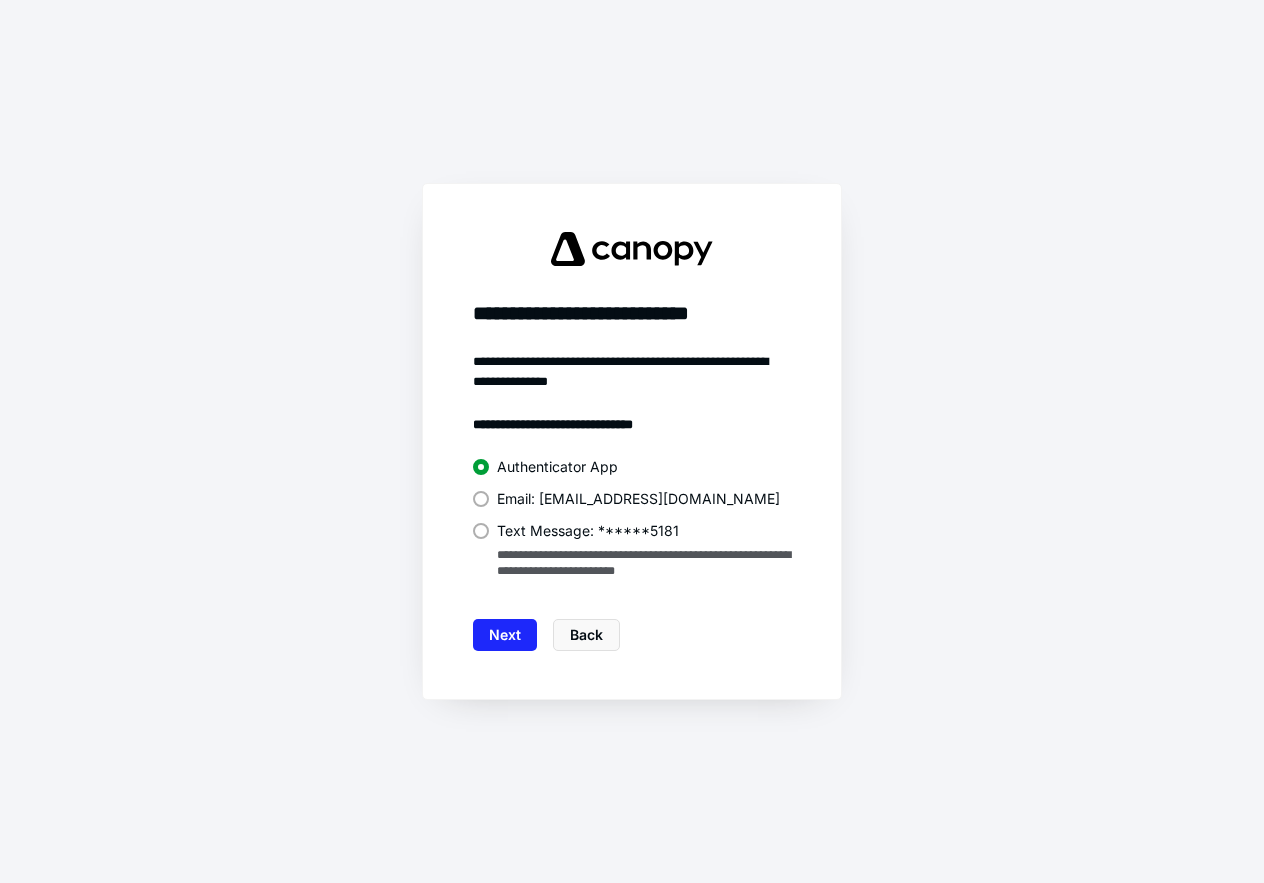 click at bounding box center (481, 531) 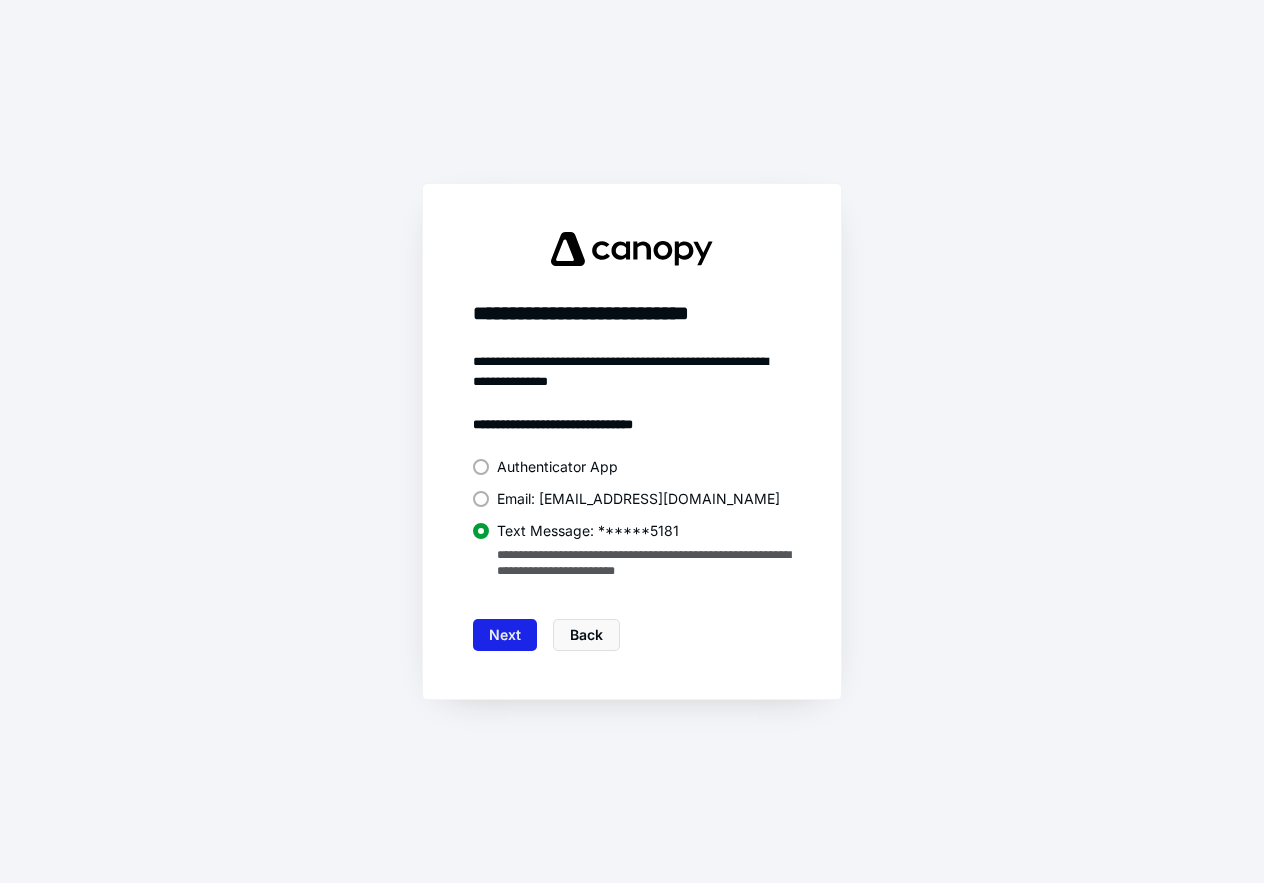 click on "Next" at bounding box center (505, 635) 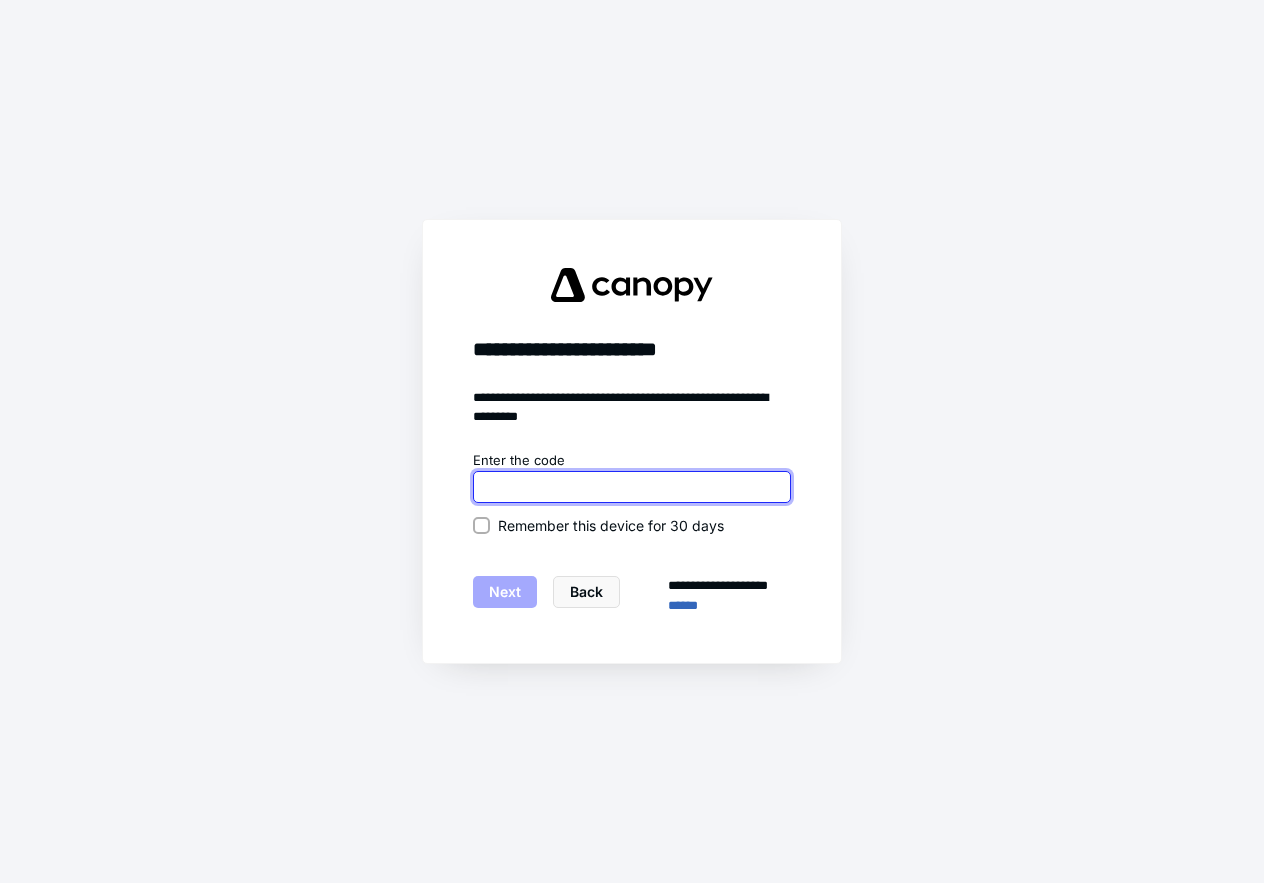 click at bounding box center [632, 487] 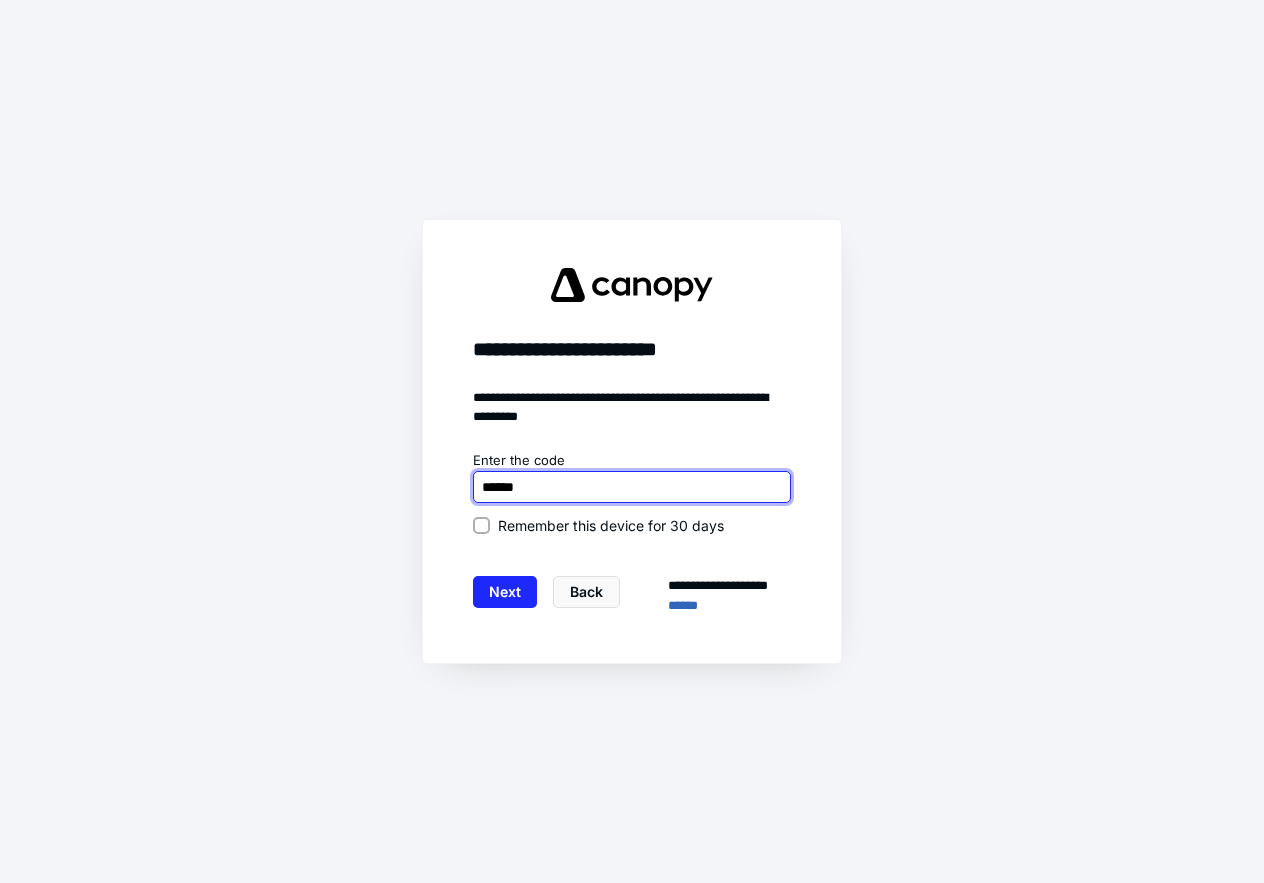 type on "******" 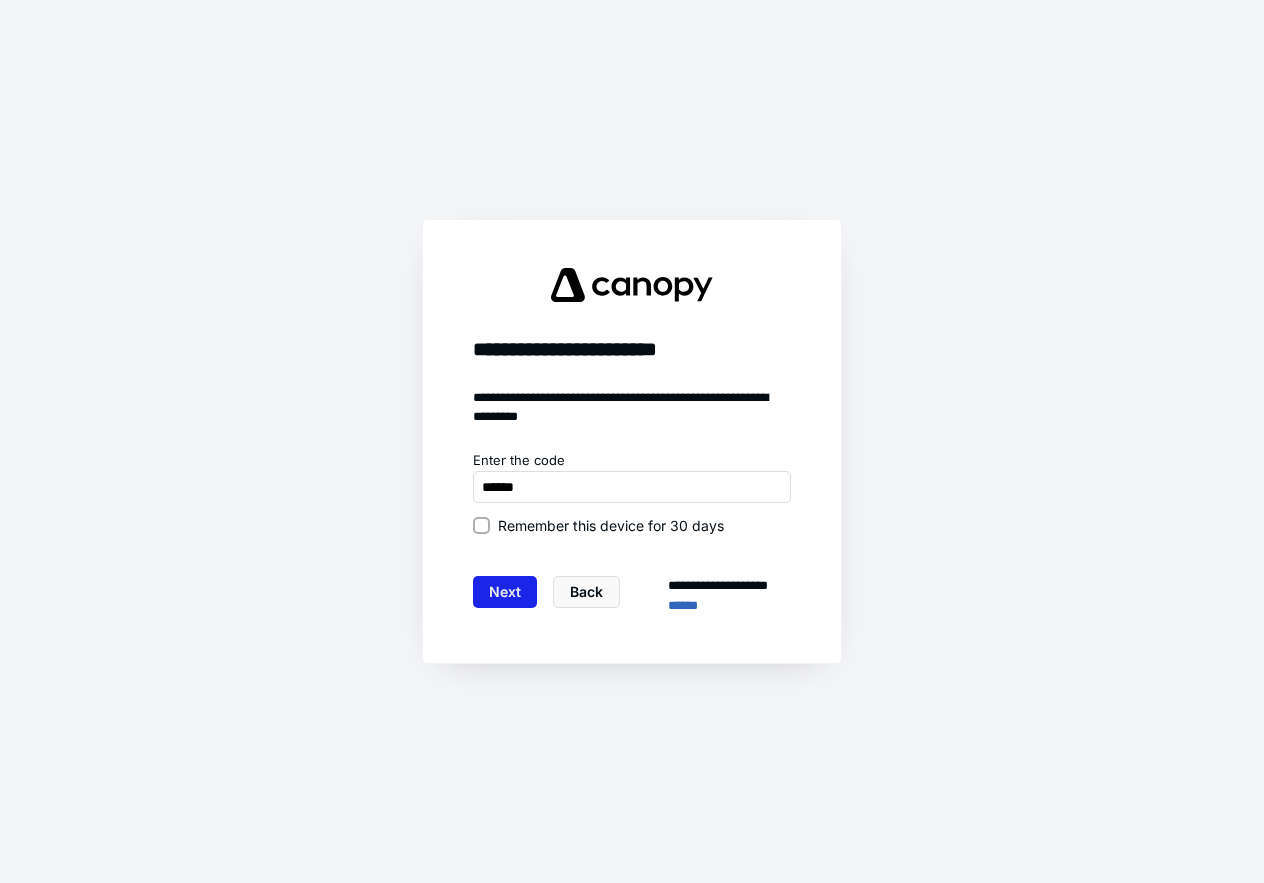 drag, startPoint x: 514, startPoint y: 571, endPoint x: 512, endPoint y: 584, distance: 13.152946 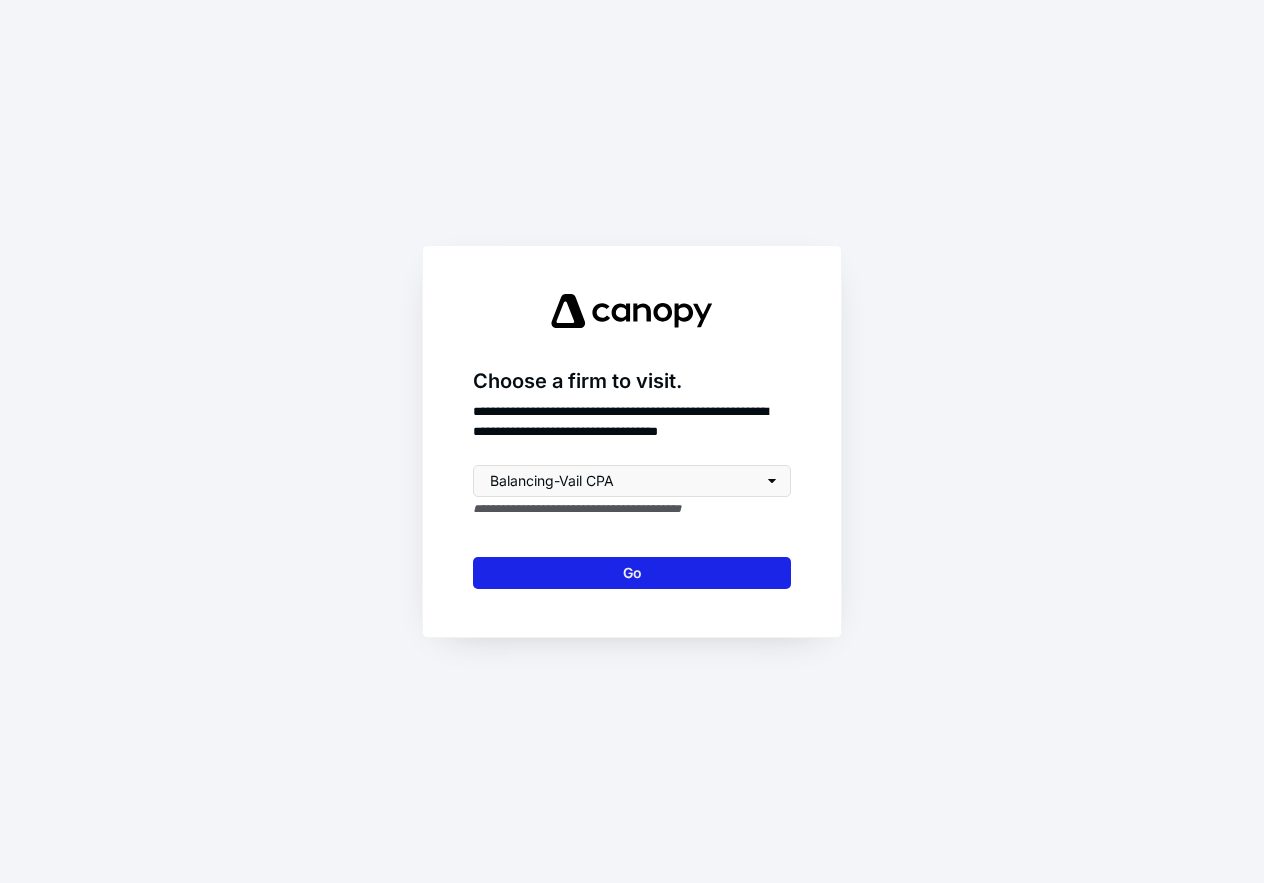 click on "Go" at bounding box center [632, 573] 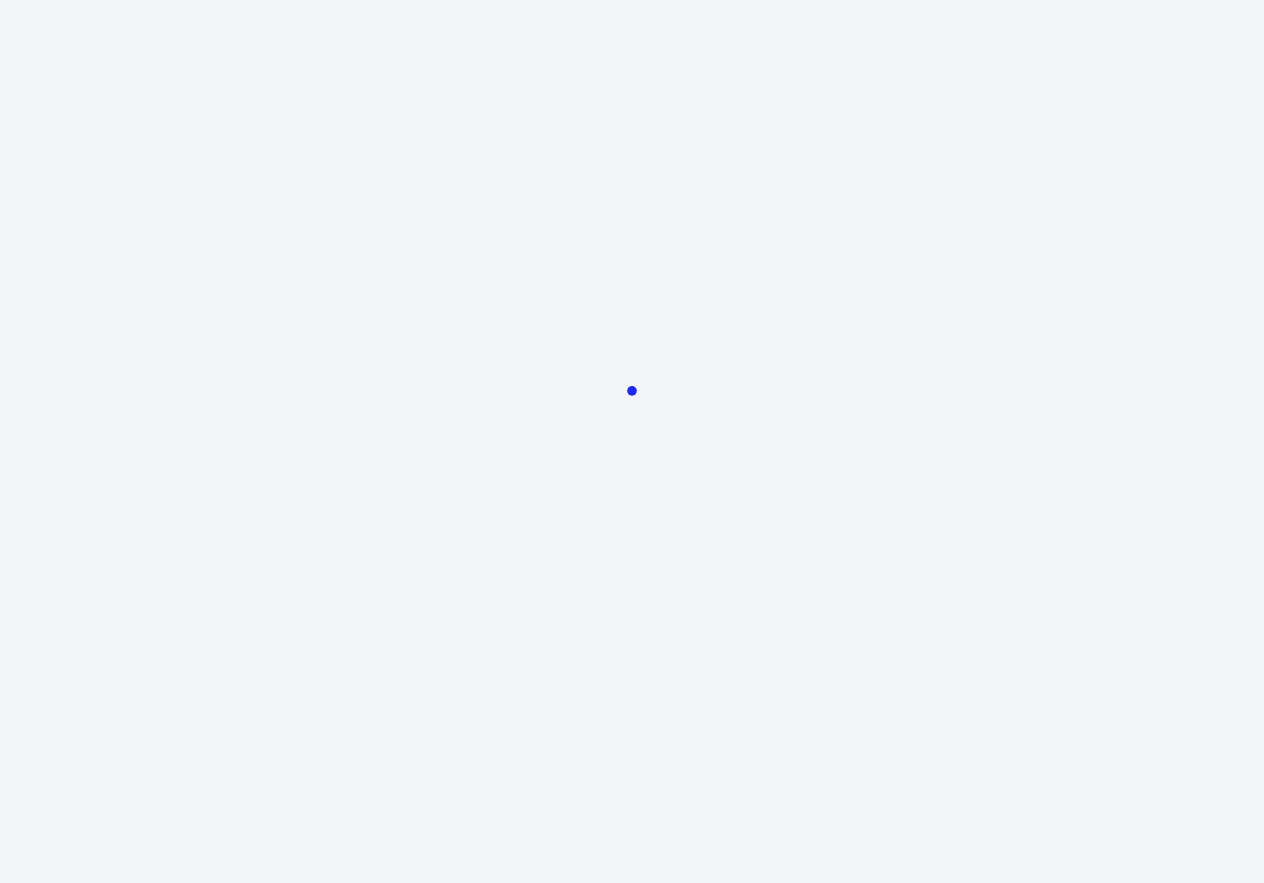 scroll, scrollTop: 0, scrollLeft: 0, axis: both 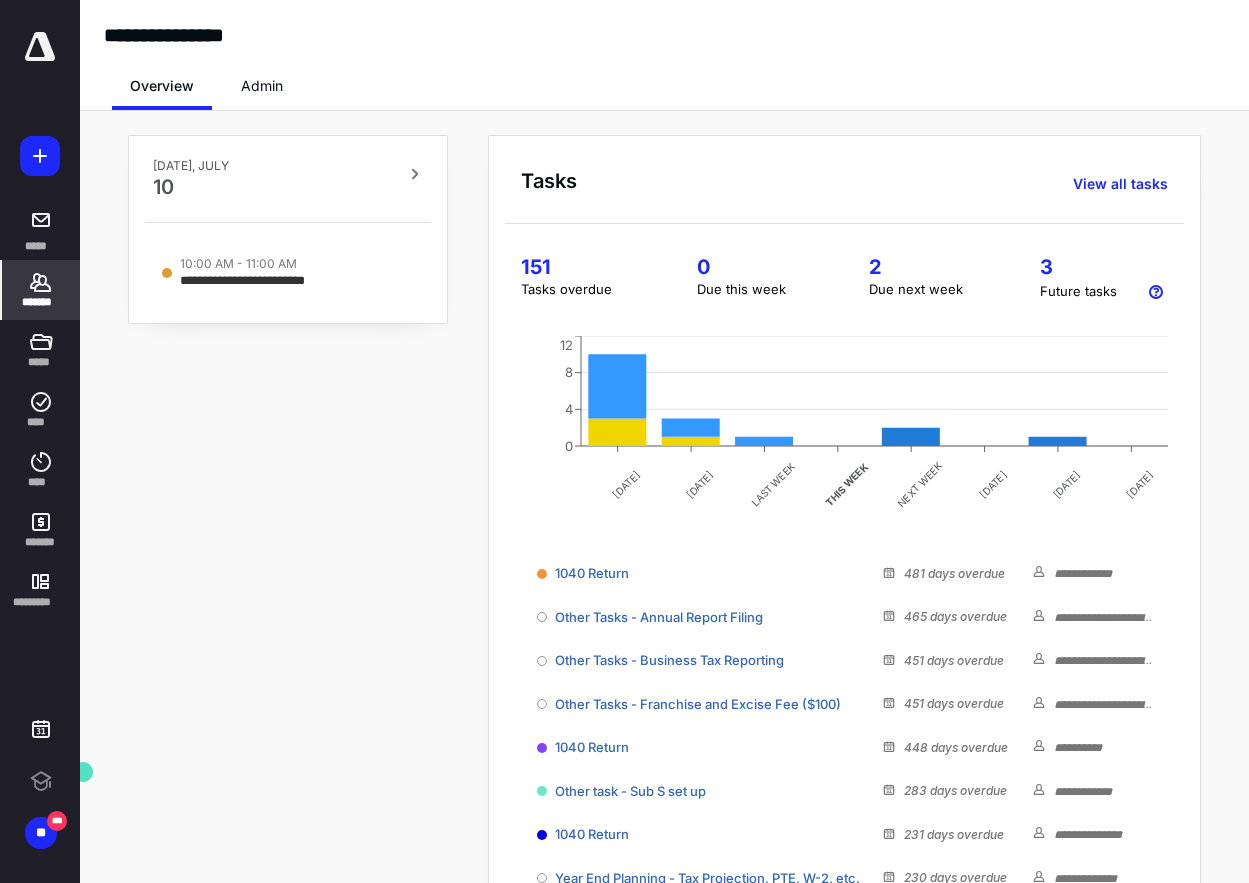 click 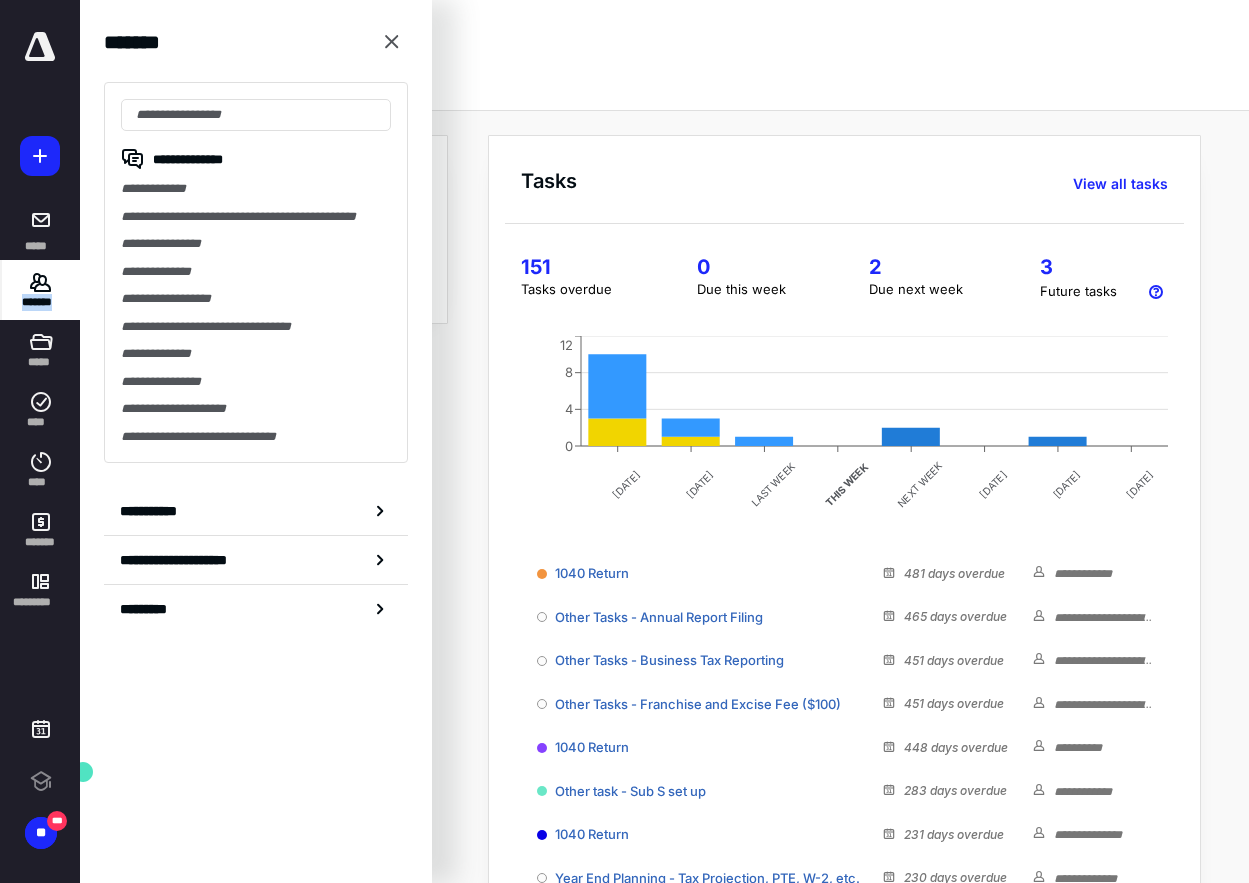 click 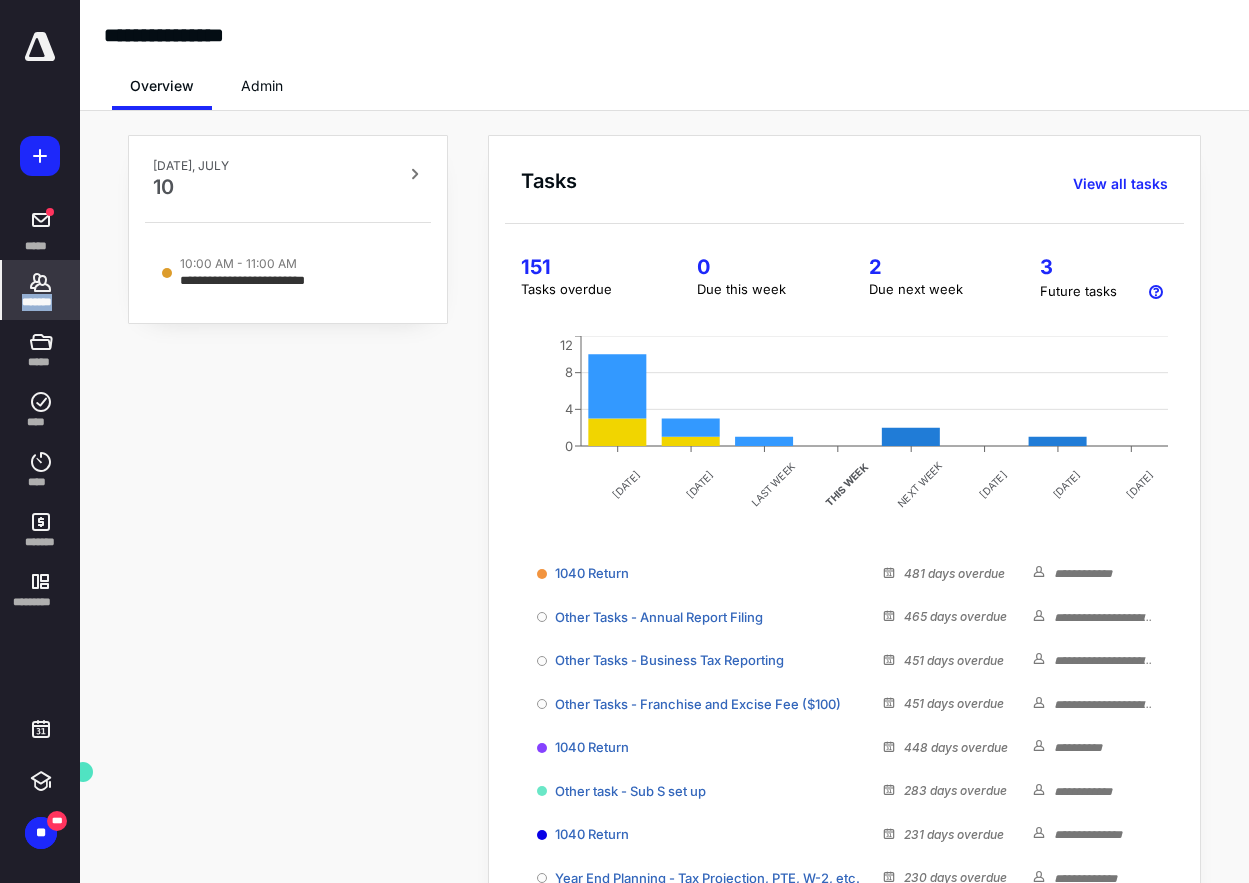 click 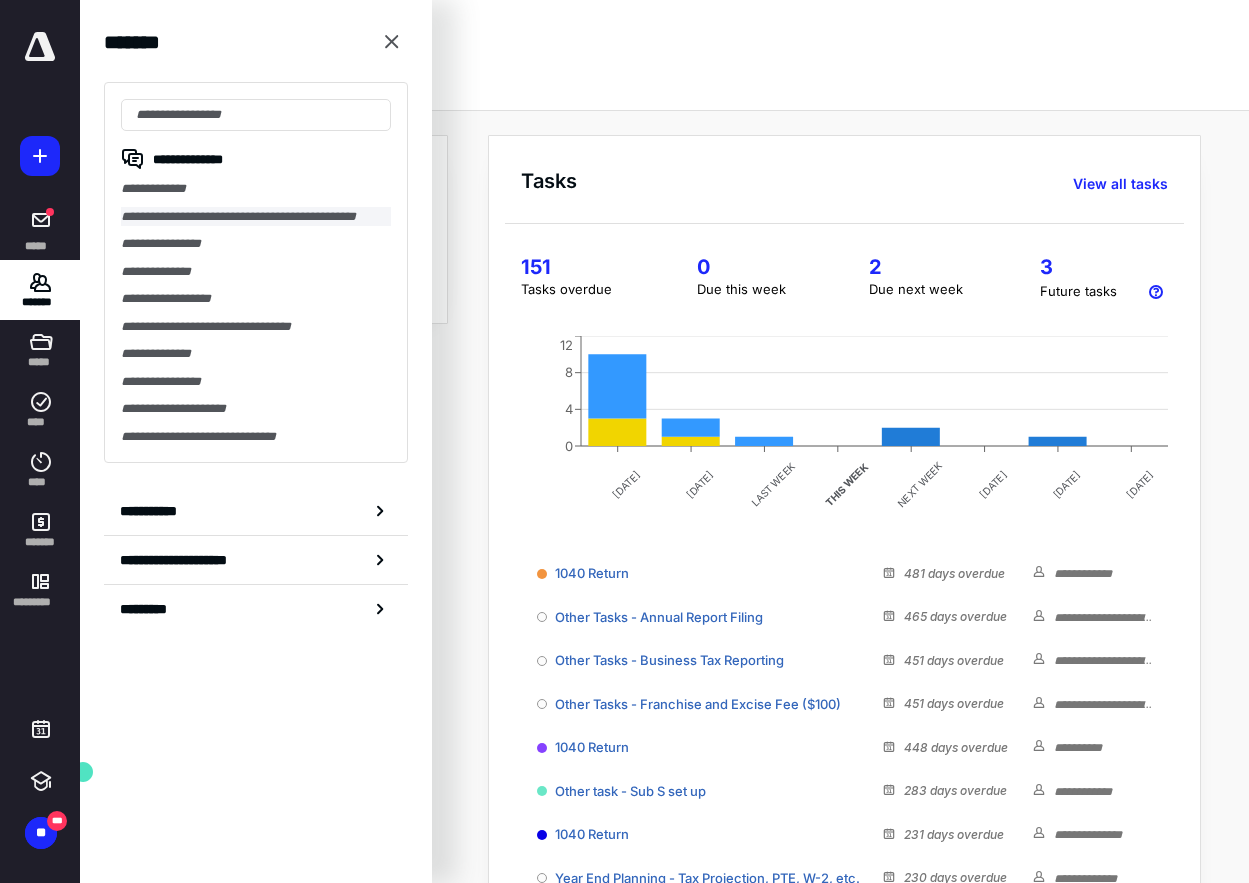 click on "**********" at bounding box center [256, 217] 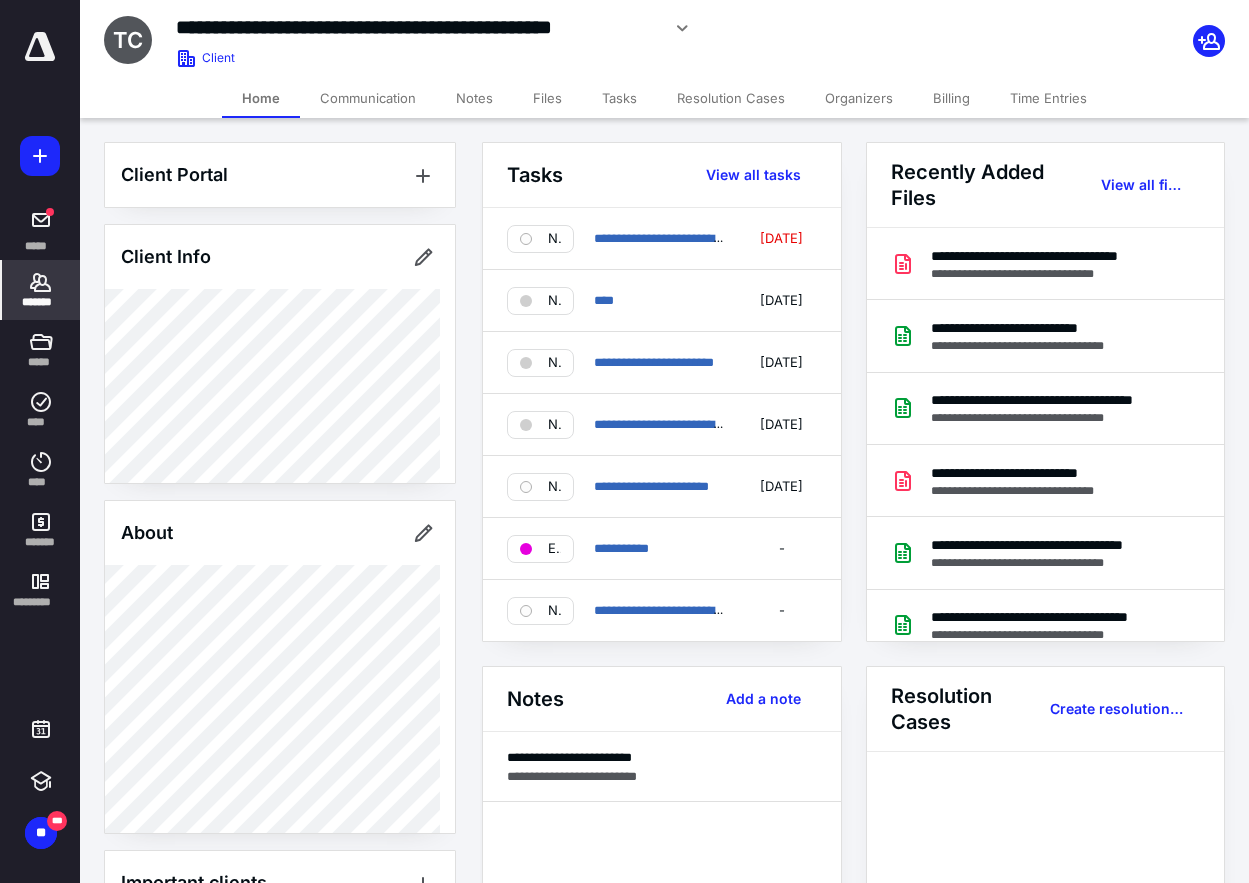click on "Files" at bounding box center [547, 98] 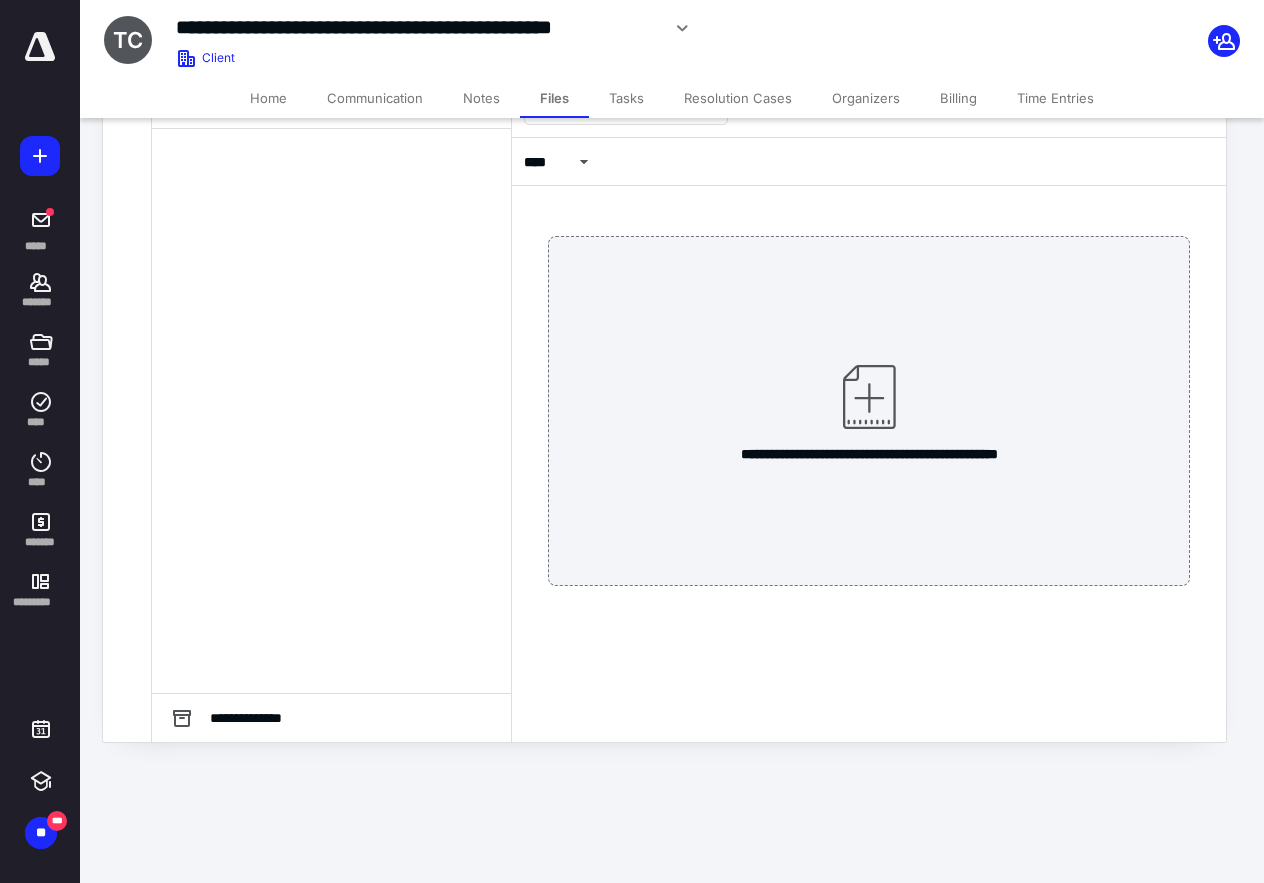click on "Files" at bounding box center (554, 98) 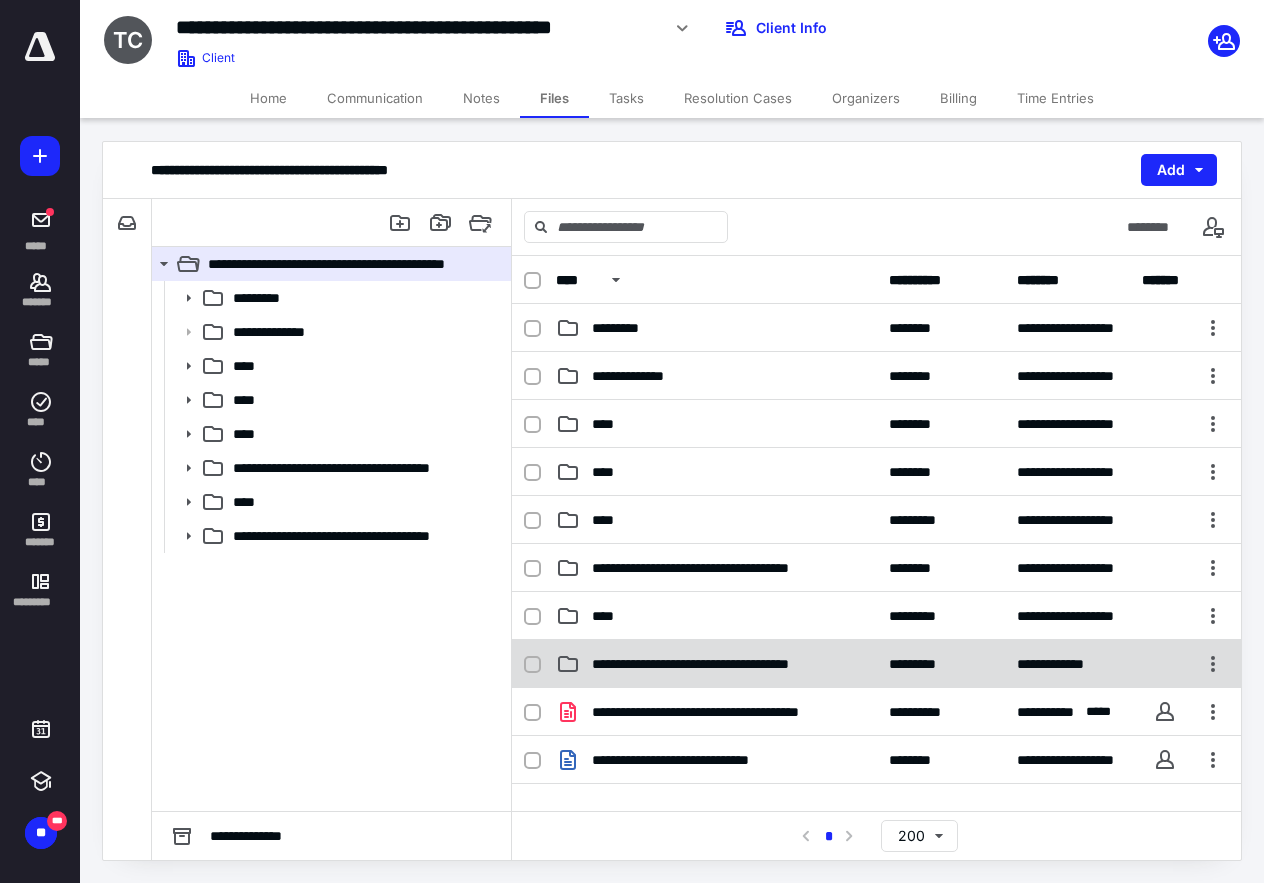click on "**********" at bounding box center [724, 664] 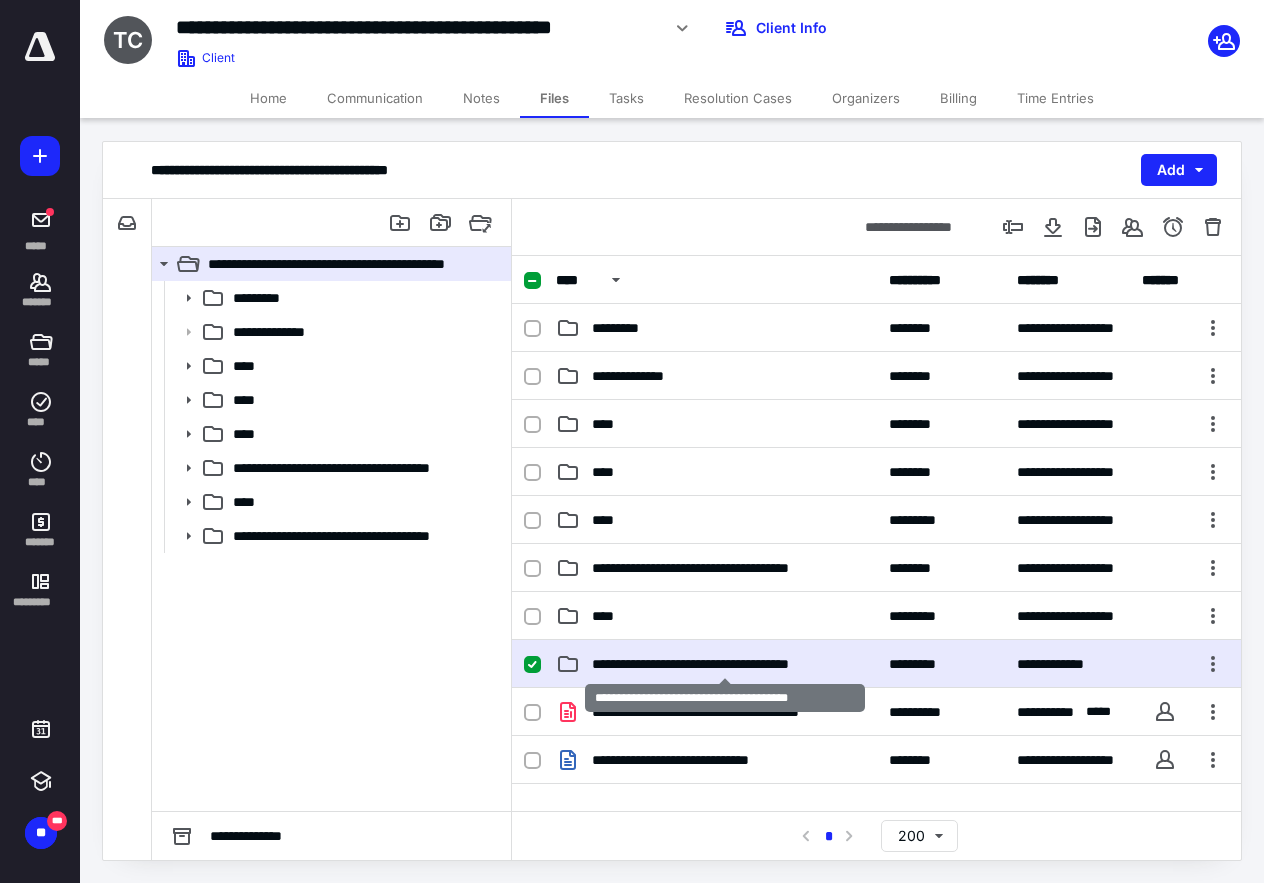 click on "**********" at bounding box center [724, 664] 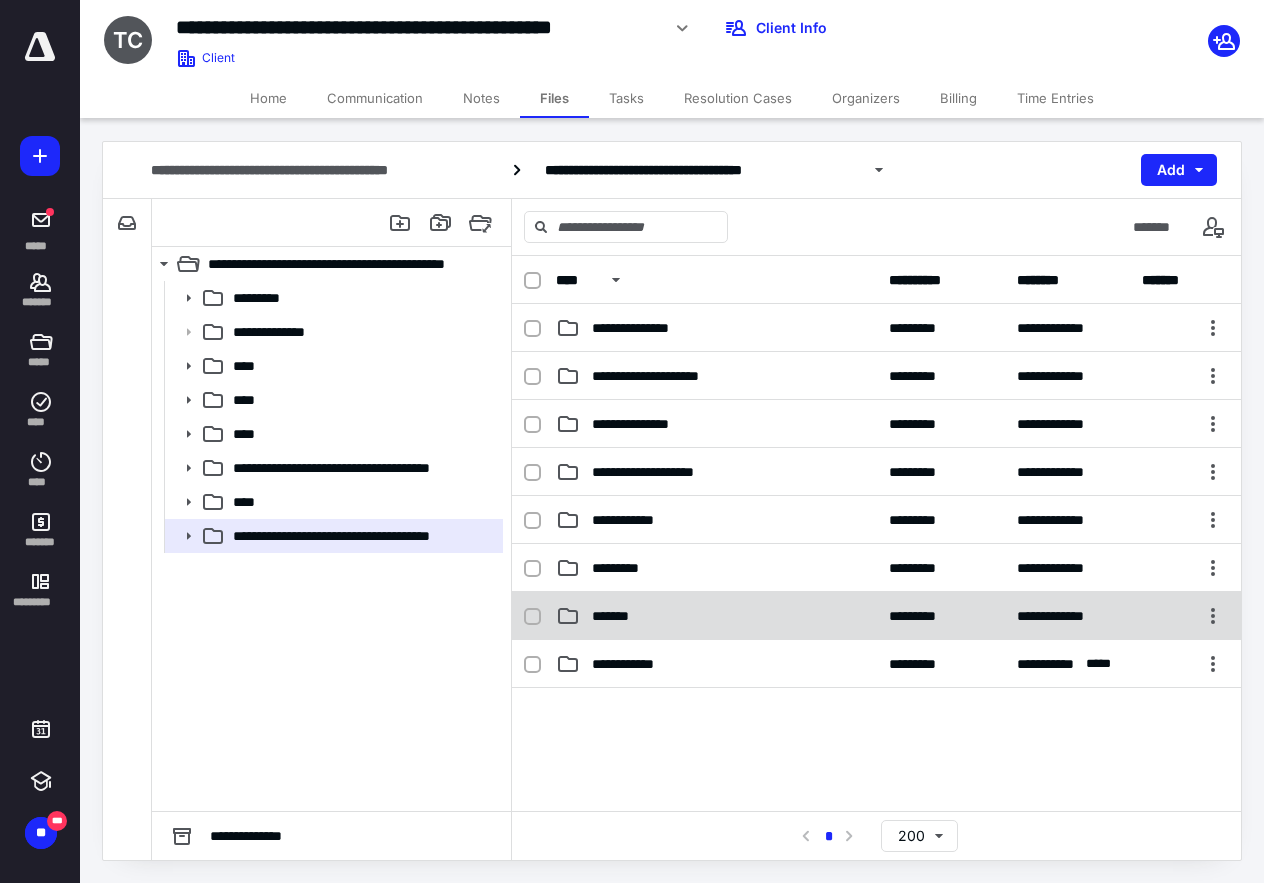 click on "*******" at bounding box center [614, 616] 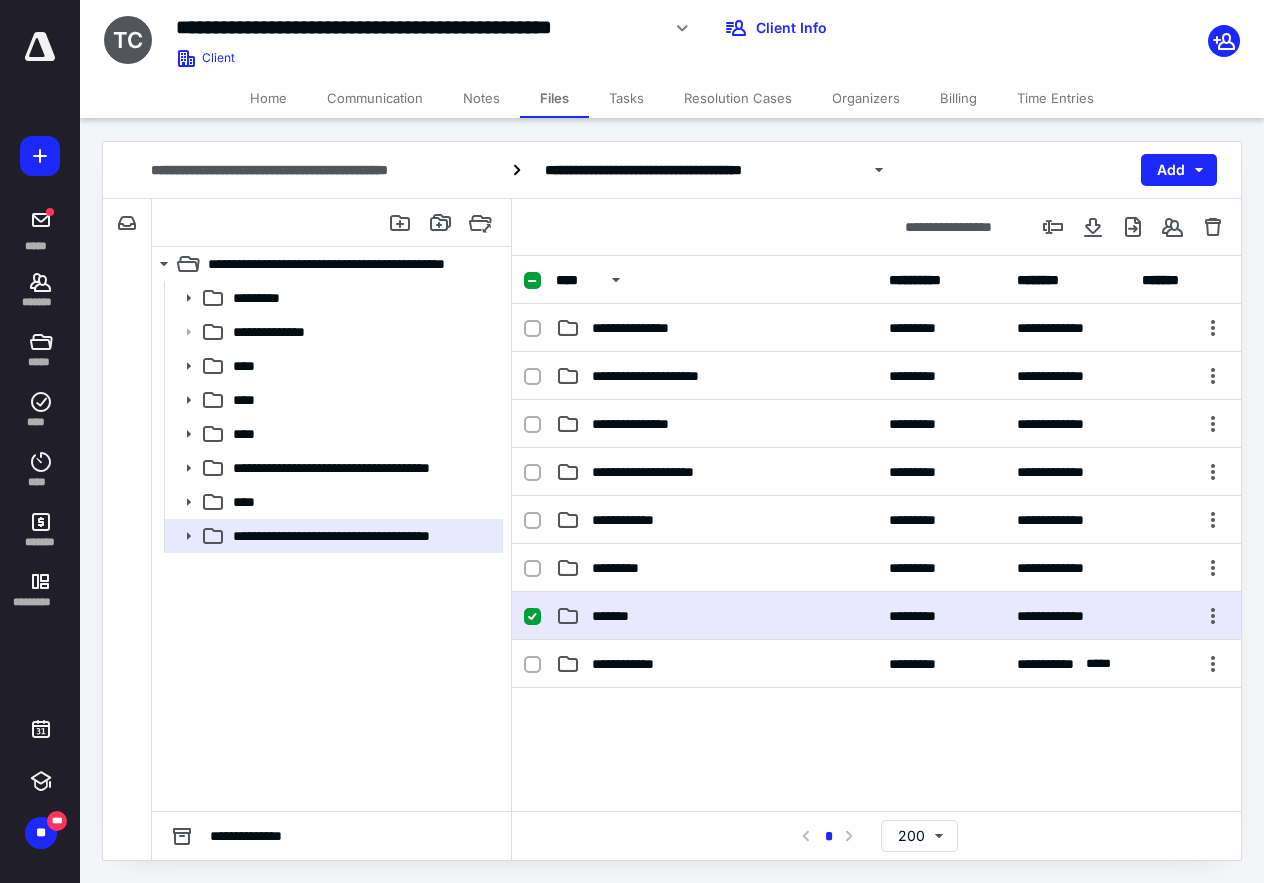 click on "*******" at bounding box center [614, 616] 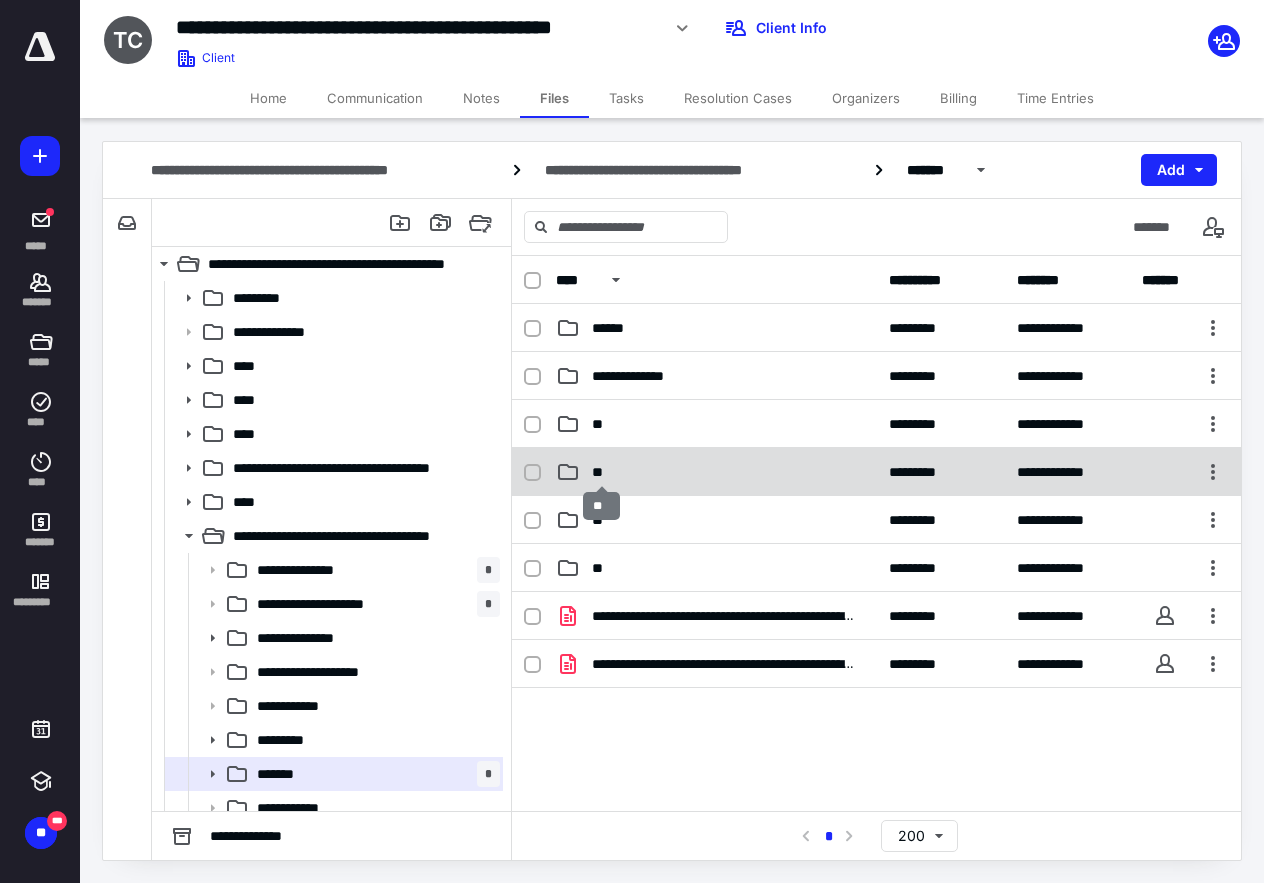 click on "**" at bounding box center (601, 472) 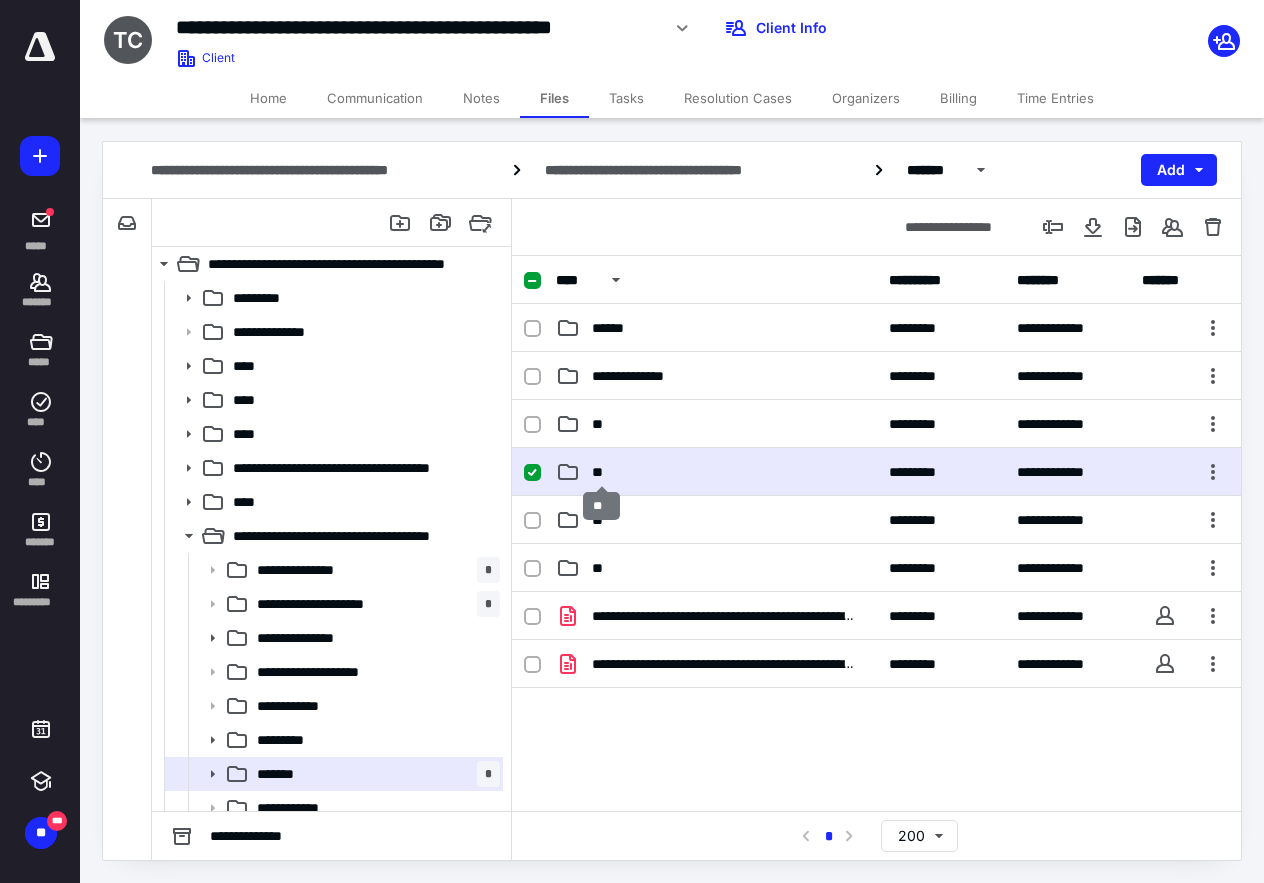 click on "**" at bounding box center [601, 472] 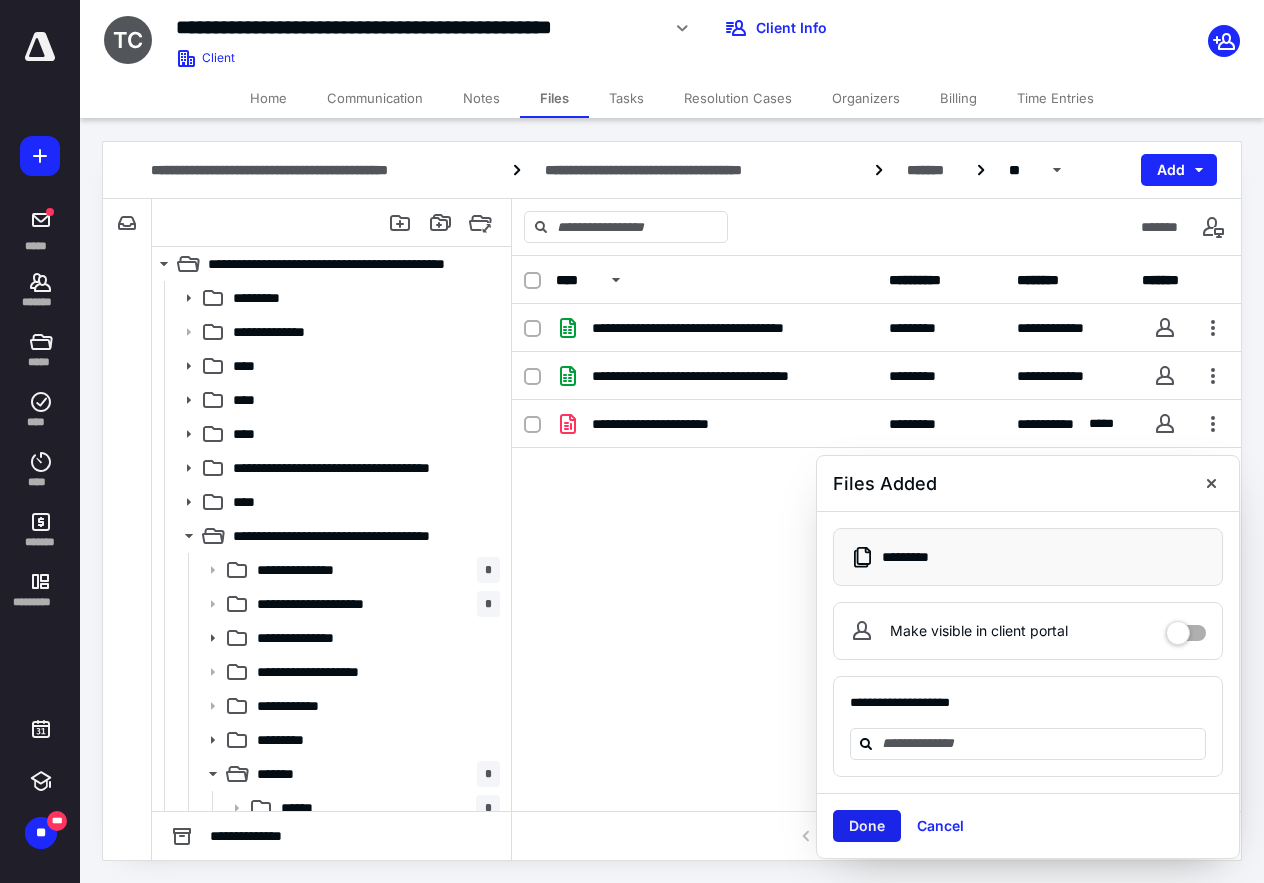 drag, startPoint x: 871, startPoint y: 824, endPoint x: 602, endPoint y: 696, distance: 297.901 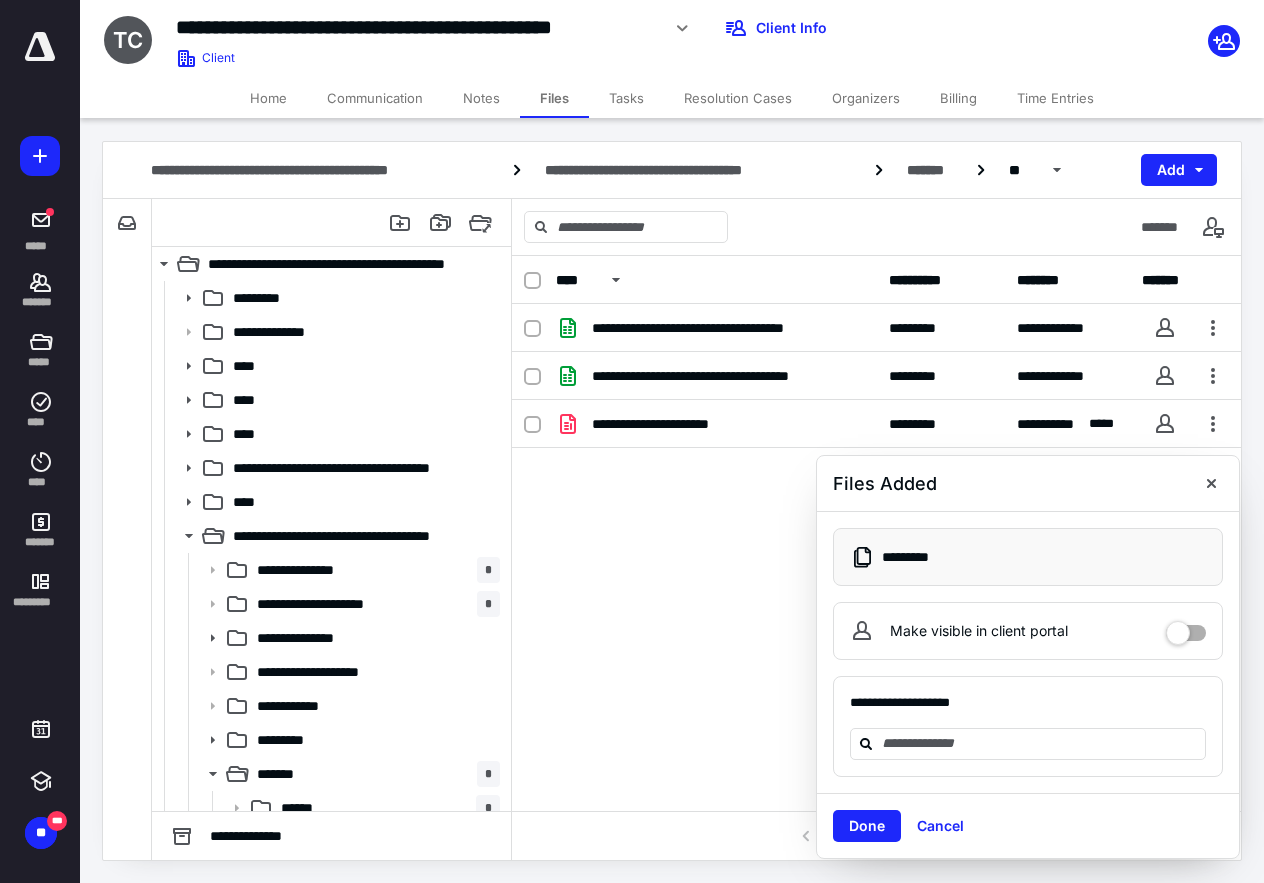 click on "Done" at bounding box center (867, 826) 